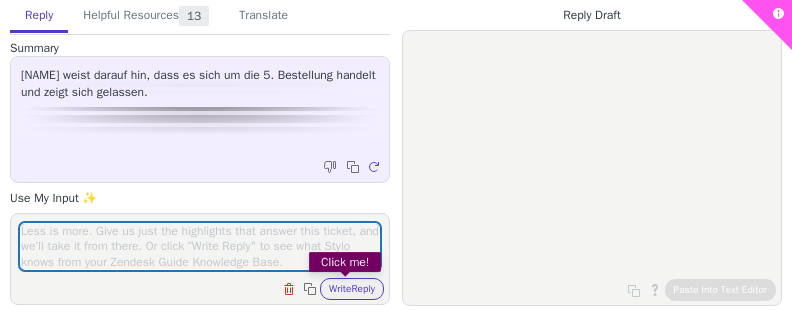 scroll, scrollTop: 0, scrollLeft: 0, axis: both 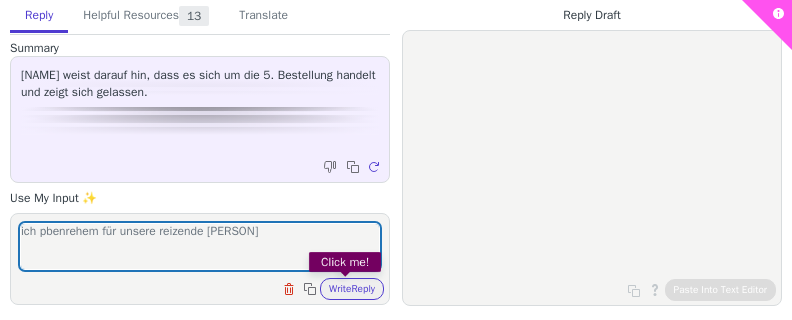 click on "ich pbenrehem für unsere reizende [PERSON]" at bounding box center [200, 246] 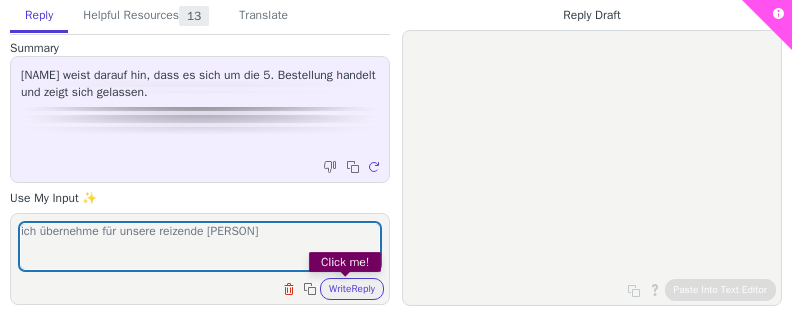 click on "ich übernehme für unsere reizende Lena" at bounding box center [200, 246] 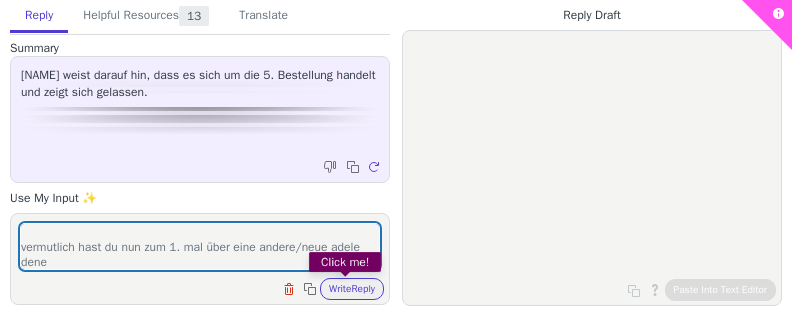 scroll, scrollTop: 30, scrollLeft: 0, axis: vertical 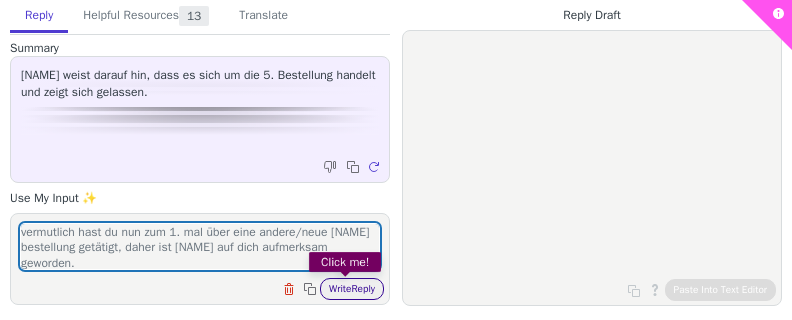type on "ich übernehme für unsere reizende Lena
vermutlich hast du nun zum 1. mal über eine andere/neue adele dene bestellung getätigt, daher ist Lena auf dich aufmerksam geworden." 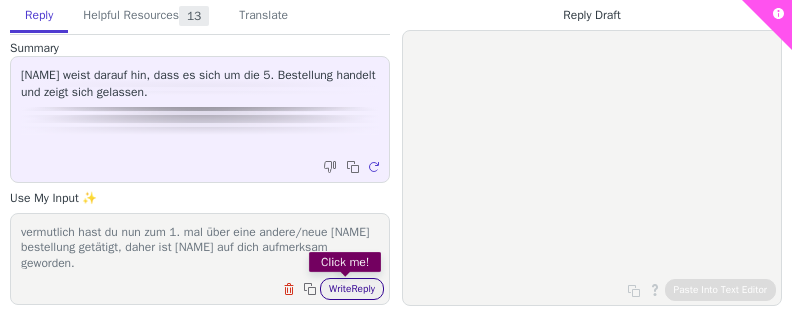 click on "Write  Reply" at bounding box center (352, 289) 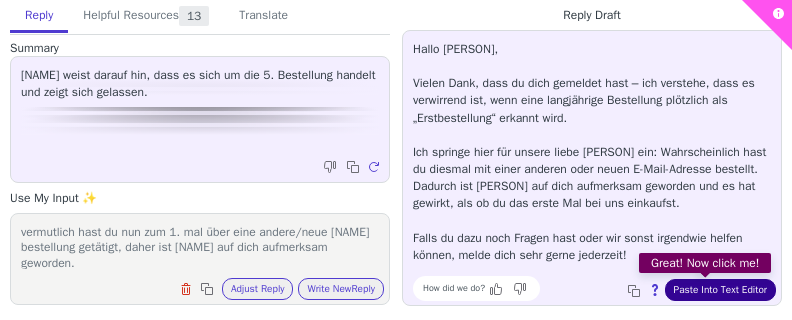 click on "Paste Into Text Editor" at bounding box center (720, 290) 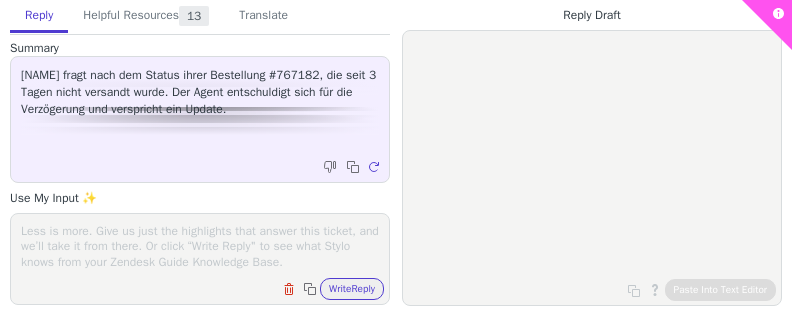 scroll, scrollTop: 0, scrollLeft: 0, axis: both 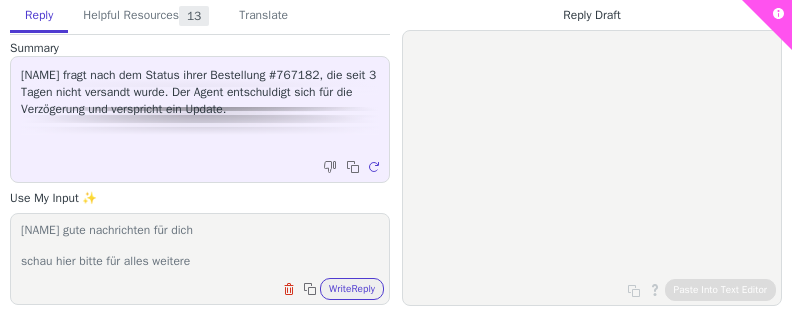 paste on "[TRACKING_NUMBER], https://nolp.dhl.de/nextt-online-public/set_identcodes.do?idc=[TRACKING_NUMBER]" 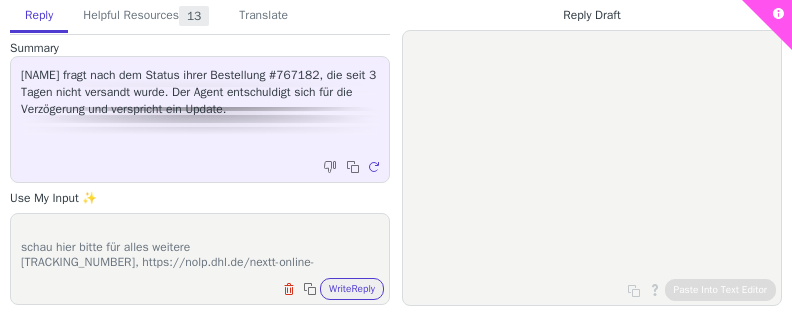 scroll, scrollTop: 30, scrollLeft: 0, axis: vertical 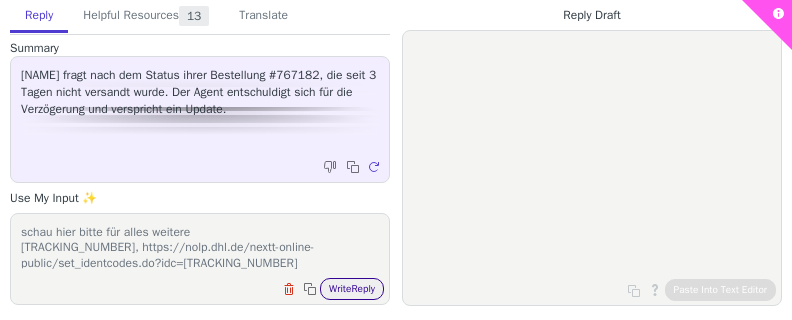 type on "[NAME] gute nachrichten für dich
schau hier bitte für alles weitere
[TRACKING_NUMBER], https://nolp.dhl.de/nextt-online-public/set_identcodes.do?idc=[TRACKING_NUMBER]" 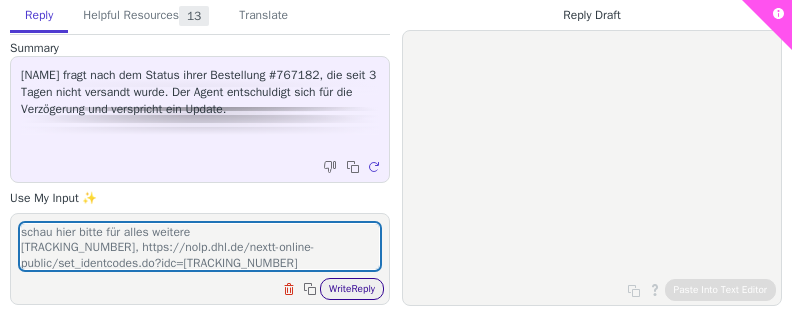 click on "Write  Reply" at bounding box center [352, 289] 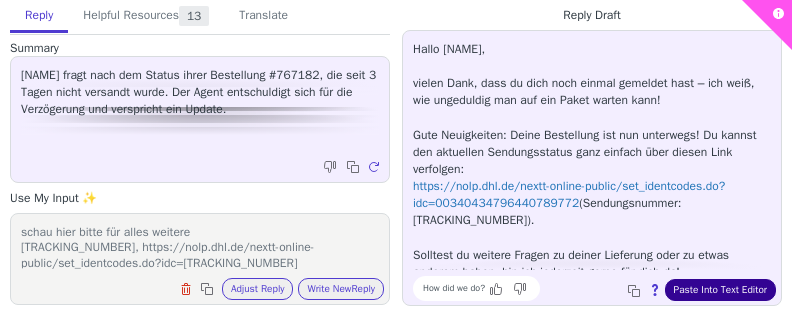 click on "Paste Into Text Editor" at bounding box center [720, 290] 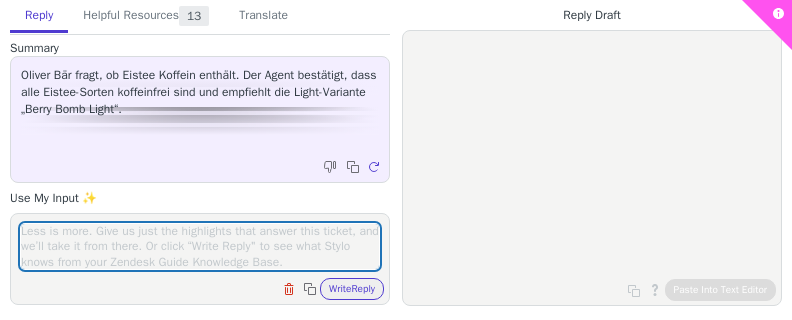 scroll, scrollTop: 0, scrollLeft: 0, axis: both 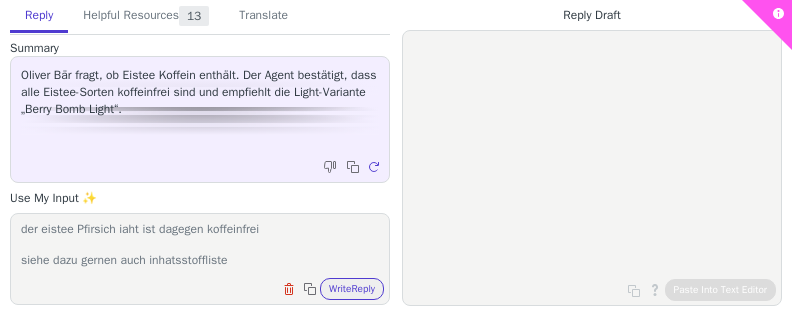 paste on "https://juice-box.at/pages/inhaltsstoffe" 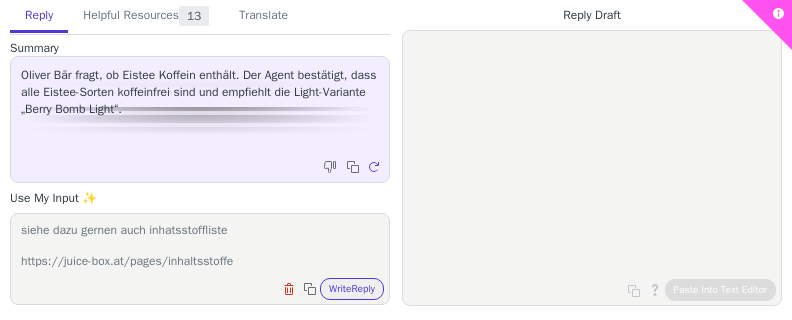 scroll, scrollTop: 105, scrollLeft: 0, axis: vertical 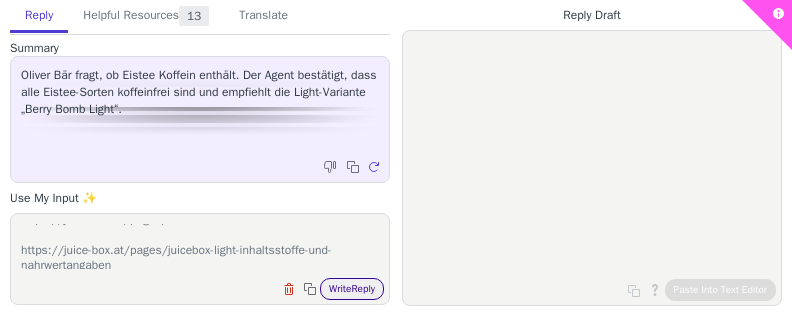 type on "im original (zuckerhaltigen eistee) ist auch Schwarztee-exrakt drin, also ja - koffeeinhkatig
der eistee Pfirsich iaht ist dagegen koffeinfrei
siehe dazu gernen auch inhatsstoffliste
https://juice-box.at/pages/inhaltsstoffe
https://juice-box.at/pages/juicebox-light-inhaltsstoffe-und-nahrwertangaben" 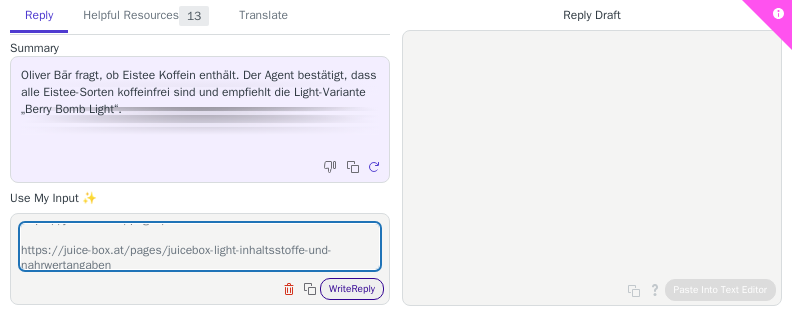 click on "Write  Reply" at bounding box center [352, 289] 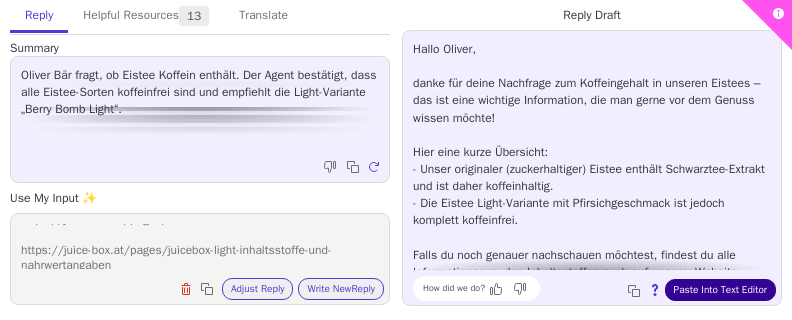 click on "Paste Into Text Editor" at bounding box center (720, 290) 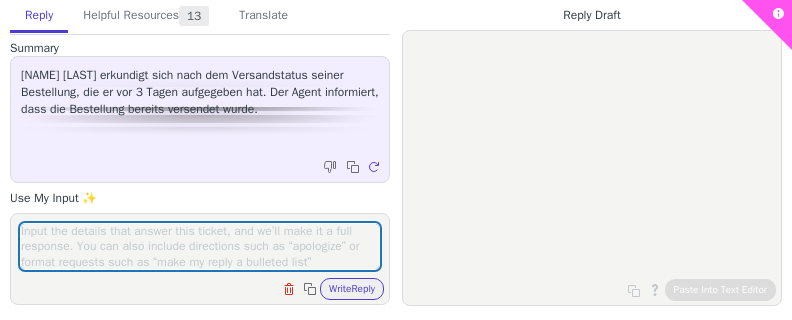 scroll, scrollTop: 0, scrollLeft: 0, axis: both 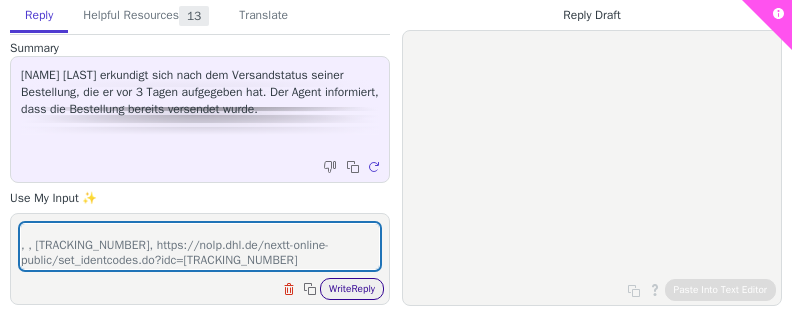 type on "gute nachrichten for dich
, , [TRACKING_NUMBER], https://nolp.dhl.de/nextt-online-public/set_identcodes.do?idc=[TRACKING_NUMBER]" 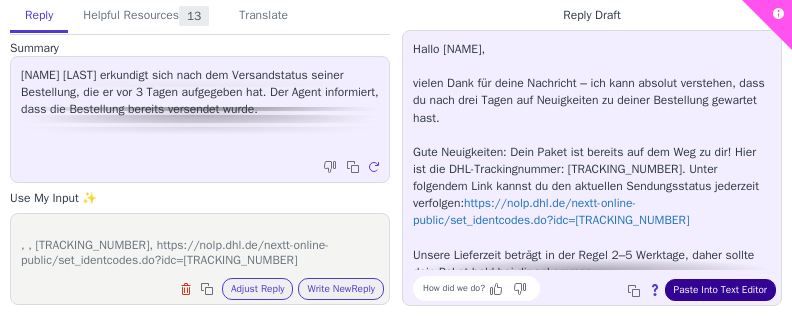 click on "Paste Into Text Editor" at bounding box center [720, 290] 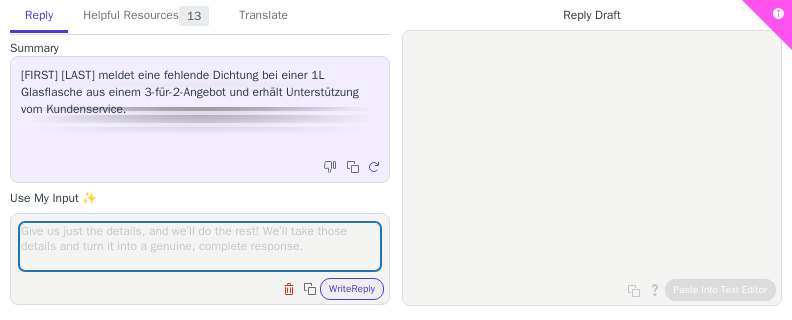 scroll, scrollTop: 0, scrollLeft: 0, axis: both 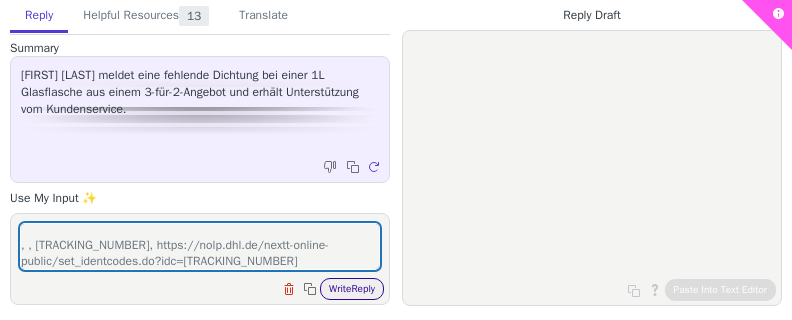 type on "verzeih bitte das es unstimmiugiieteh in der Zustellung gab
es gibt nun updates in einer senugsbunmer
bitte schau Hirn ach
, , [TRACKING_NUMBER], https://nolp.dhl.de/nextt-online-public/set_identcodes.do?idc=[TRACKING_NUMBER]" 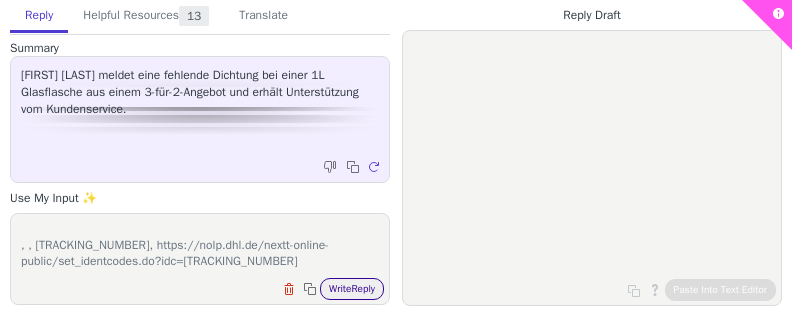 click on "Write  Reply" at bounding box center [352, 289] 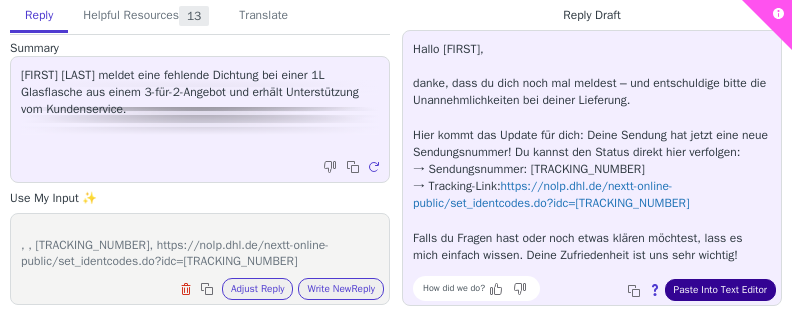 click on "Paste Into Text Editor" at bounding box center [720, 290] 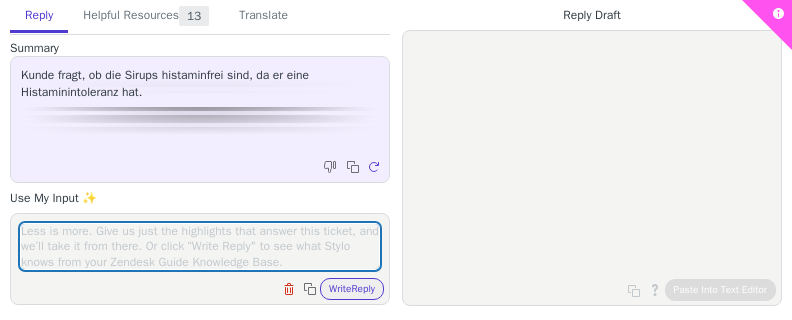 scroll, scrollTop: 0, scrollLeft: 0, axis: both 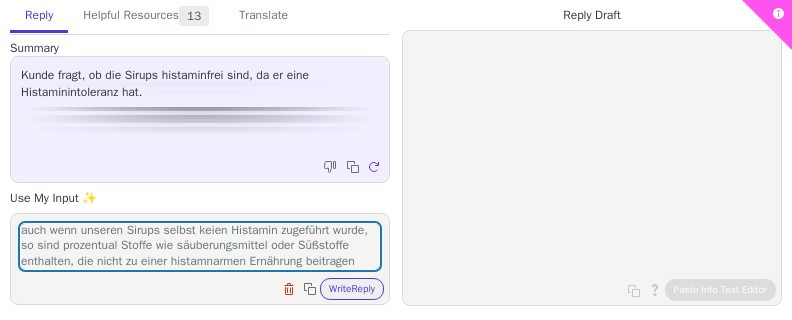 click on "auch wenn unseren Sirups selbst keien Histamin zugeführt wurde, so sind prozentual Stoffe wie säuberungsmittel oder Süßstoffe enthalten, die nicht zu einer histamnarmen Ernährung beitragen" at bounding box center [200, 246] 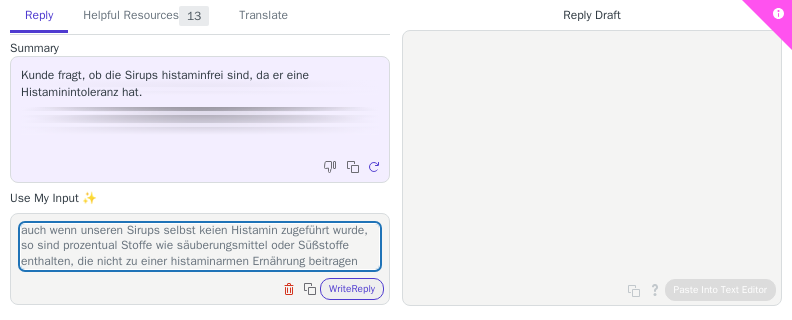 click on "auch wenn unseren Sirups selbst keien Histamin zugeführt wurde, so sind prozentual Stoffe wie säuberungsmittel oder Süßstoffe enthalten, die nicht zu einer histaminarmen Ernährung beitragen" at bounding box center (200, 246) 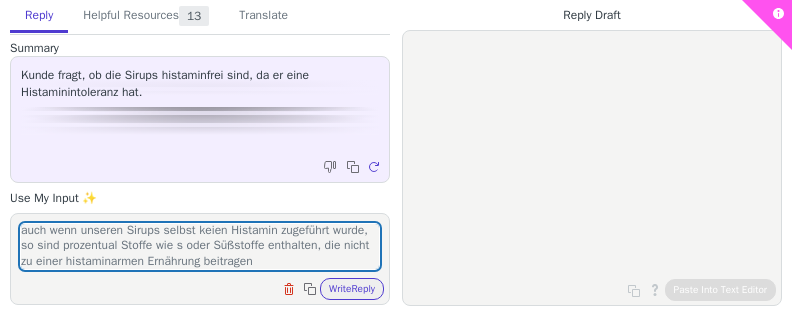 scroll, scrollTop: 14, scrollLeft: 0, axis: vertical 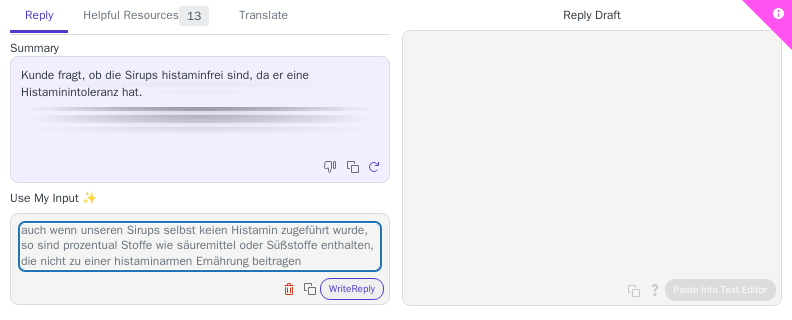 click on "auch wenn unseren Sirups selbst keien Histamin zugeführt wurde, so sind prozentual Stoffe wie säuremittel oder Süßstoffe enthalten, die nicht zu einer histaminarmen Ernährung beitragen" at bounding box center (200, 246) 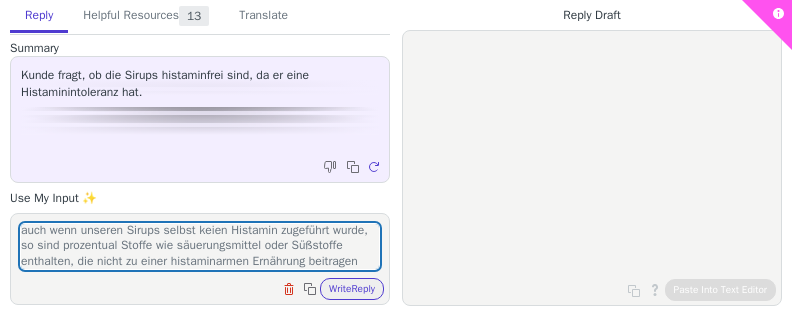click on "auch wenn unseren Sirups selbst keien Histamin zugeführt wurde, so sind prozentual Stoffe wie säuerungsmittel oder Süßstoffe enthalten, die nicht zu einer histaminarmen Ernährung beitragen" at bounding box center [200, 246] 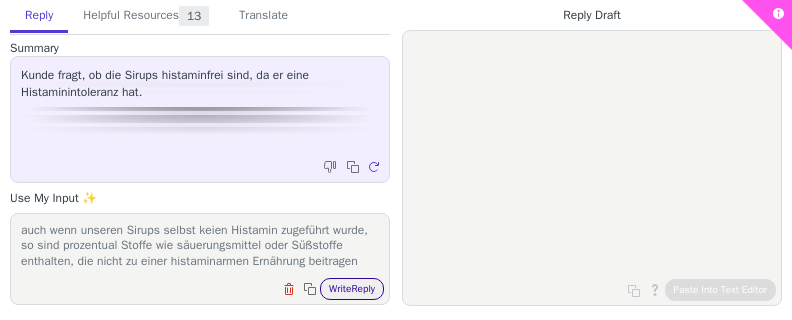 type on "auch wenn unseren Sirups selbst keien Histamin zugeführt wurde, so sind prozentual Stoffe wie säuerungsmittel oder Süßstoffe enthalten, die nicht zu einer histaminarmen Ernährung beitragen" 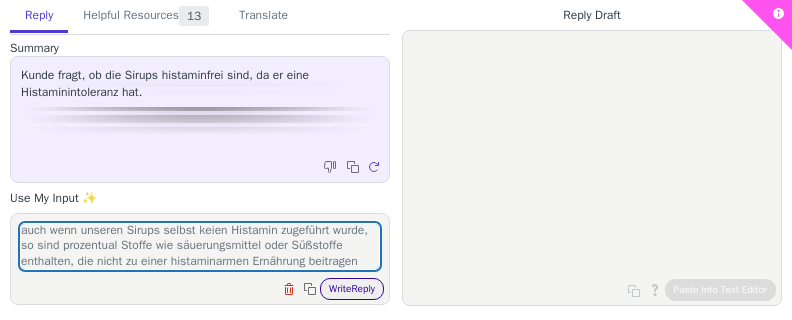 click on "Write  Reply" at bounding box center (352, 289) 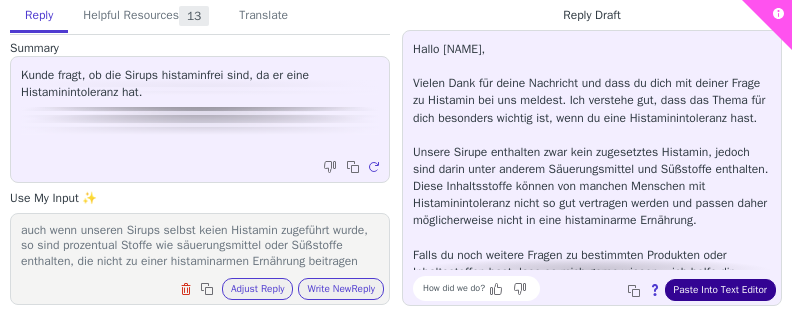 click on "Paste Into Text Editor" at bounding box center [720, 290] 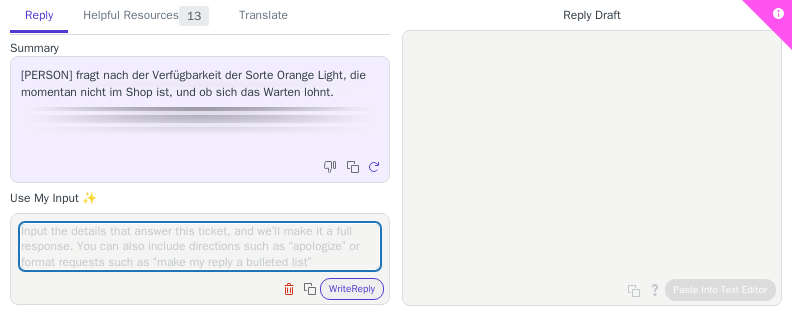 scroll, scrollTop: 0, scrollLeft: 0, axis: both 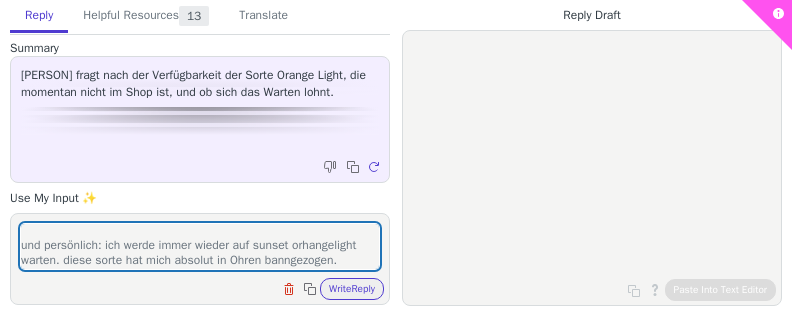 click on "sunset orange light ist verfpgbar, schau gernenochmal imshop vrbei
und persönlich: ich werde immer wieder auf sunset orhangelight warten. diese sorte hat mich absolut in Ohren banngezogen." at bounding box center (200, 246) 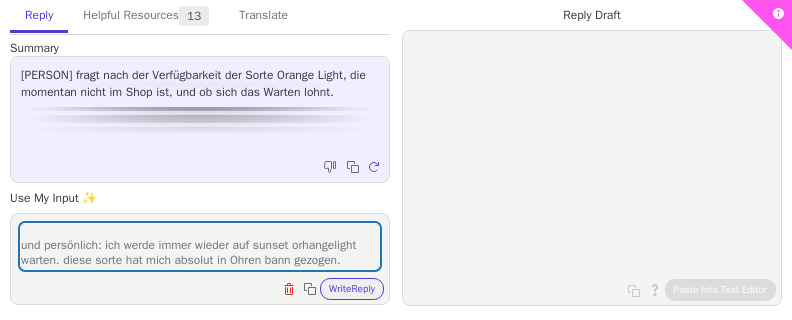 click on "sunset orange light ist verfpgbar, schau gernenochmal imshop vrbei
und persönlich: ich werde immer wieder auf sunset orhangelight warten. diese sorte hat mich absolut in Ohren bann gezogen." at bounding box center (200, 246) 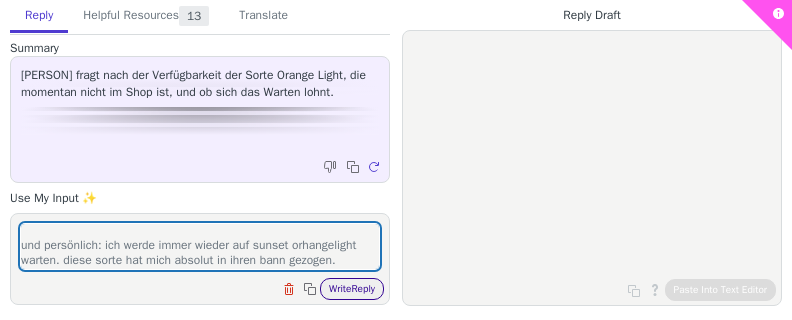 type on "sunset orange light ist verfpgbar, schau gernenochmal imshop vrbei
und persönlich: ich werde immer wieder auf sunset orhangelight warten. diese sorte hat mich absolut in ihren bann gezogen." 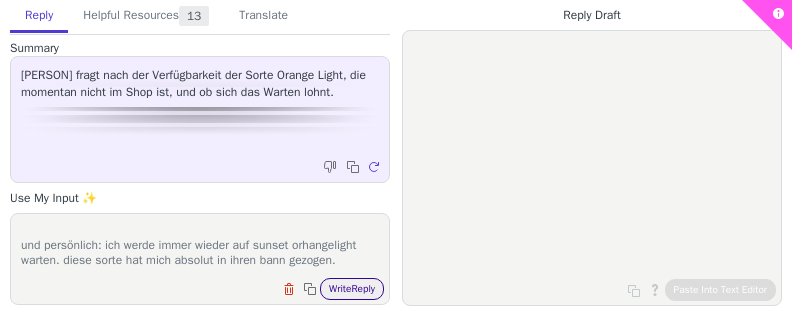 click on "Write  Reply" at bounding box center (352, 289) 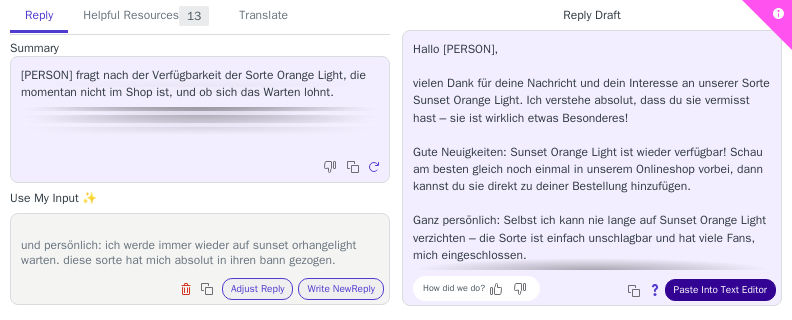 click on "Paste Into Text Editor" at bounding box center [720, 290] 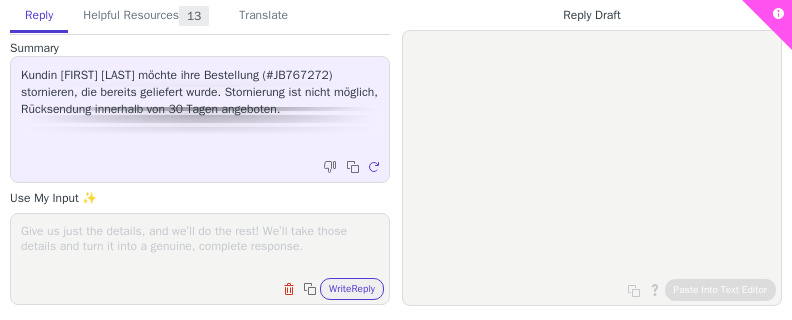 scroll, scrollTop: 0, scrollLeft: 0, axis: both 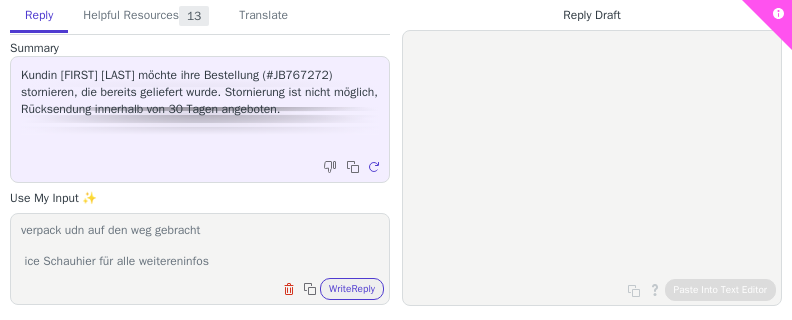 paste on ", , 00340434796440794103, https://nolp.dhl.de/nextt-online-public/set_identcodes.do?idc=00340434796440794103" 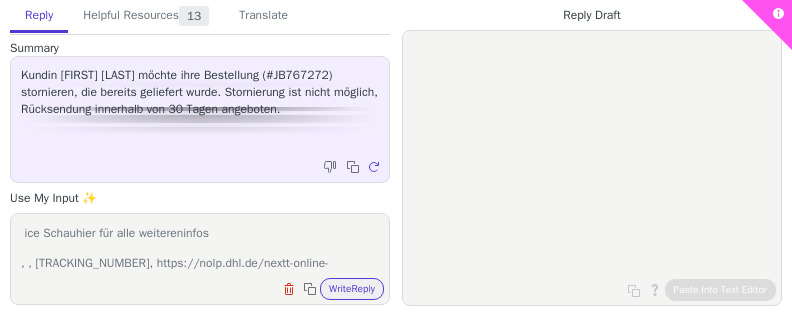 scroll, scrollTop: 90, scrollLeft: 0, axis: vertical 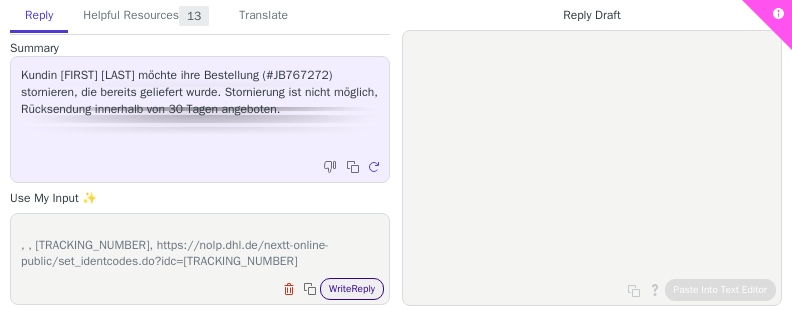 type on "dein stornowunshc erreichte uns außerhalb der Öffnungszeiten, daher hat das logistikteam am samanstag 5. Juli deien bestellung verpack udn auf den weg gebracht
ice Schauhier für alle weitereninfos
, , 00340434796440794103, https://nolp.dhl.de/nextt-online-public/set_identcodes.do?idc=00340434796440794103" 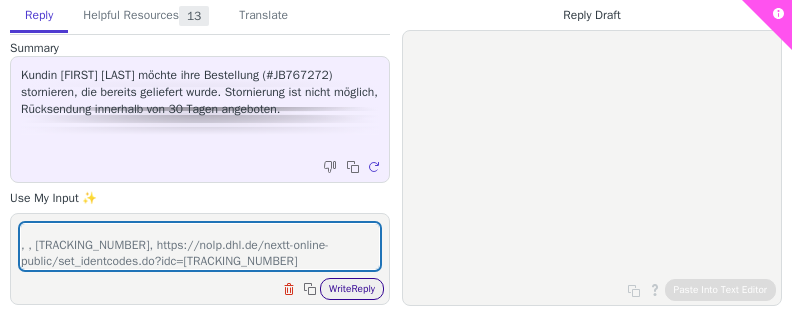 click on "Write  Reply" at bounding box center (352, 289) 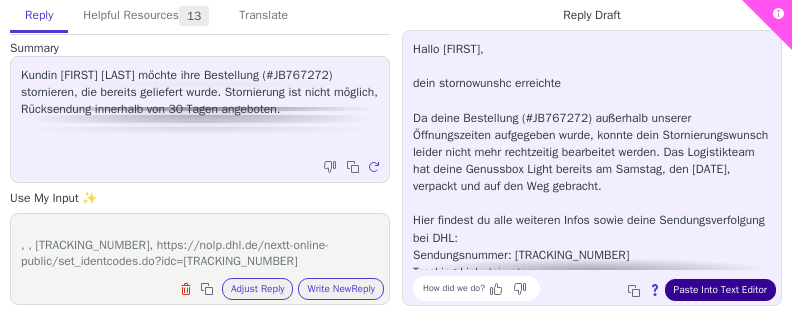 click on "Paste Into Text Editor" at bounding box center [720, 290] 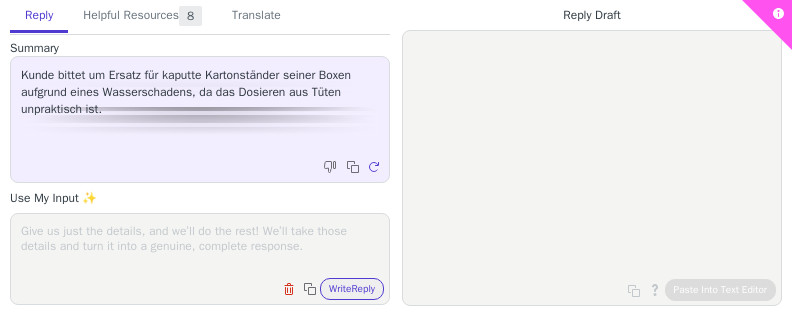 scroll, scrollTop: 0, scrollLeft: 0, axis: both 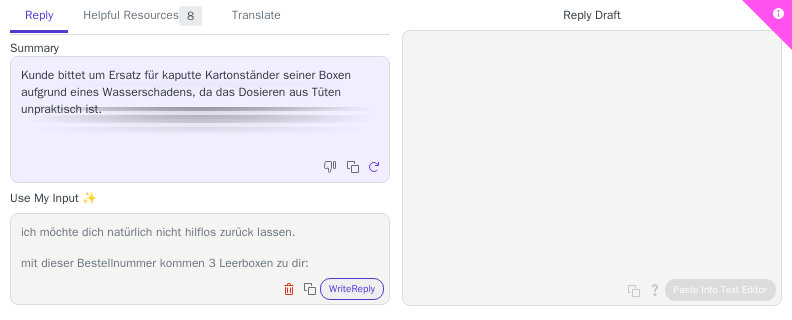 click on "das klingt super unpraltisch
ich möchte dich natürlich nicht hilflos zurück lassen.
mit dieser Bestellnummer kommen 3 Leerboxen zu dir:" at bounding box center (200, 246) 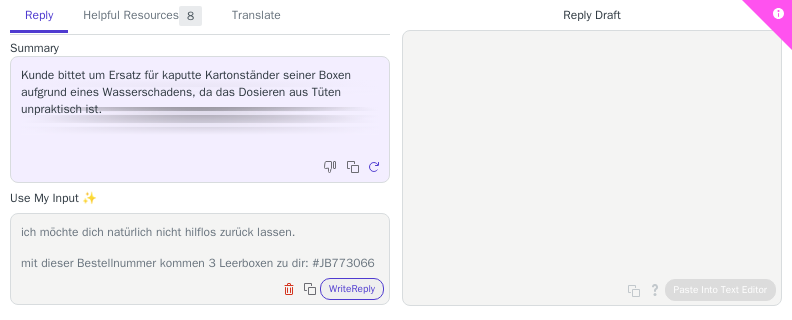 scroll, scrollTop: 45, scrollLeft: 0, axis: vertical 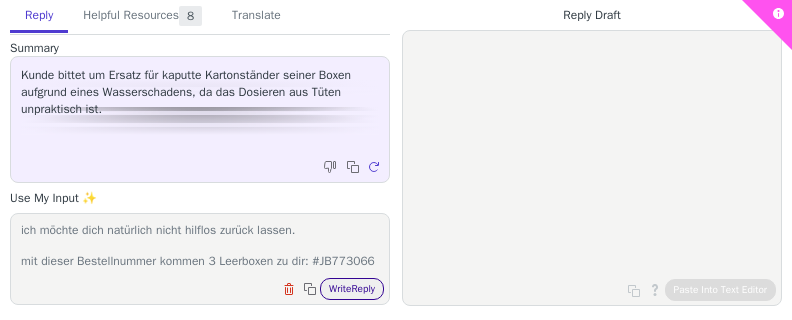 type on "das klingt super unpraltisch
ich möchte dich natürlich nicht hilflos zurück lassen.
mit dieser Bestellnummer kommen 3 Leerboxen zu dir: #JB773066" 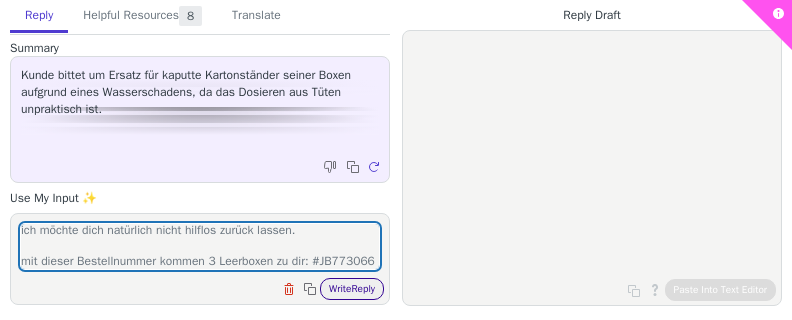 click on "Write  Reply" at bounding box center [352, 289] 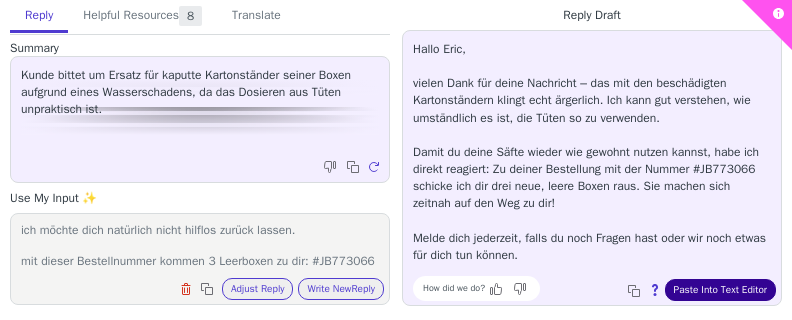 click on "Paste Into Text Editor" at bounding box center (720, 290) 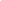 scroll, scrollTop: 0, scrollLeft: 0, axis: both 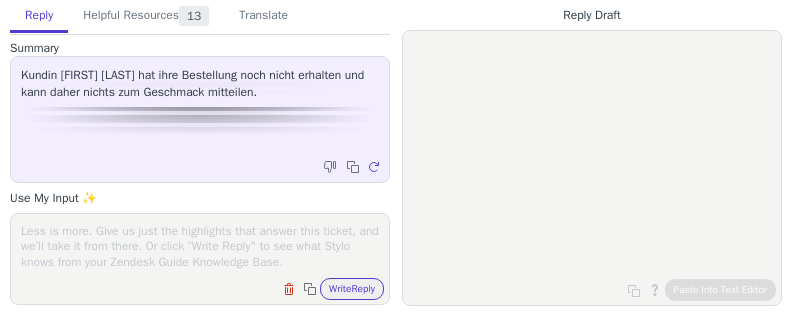 click at bounding box center (200, 246) 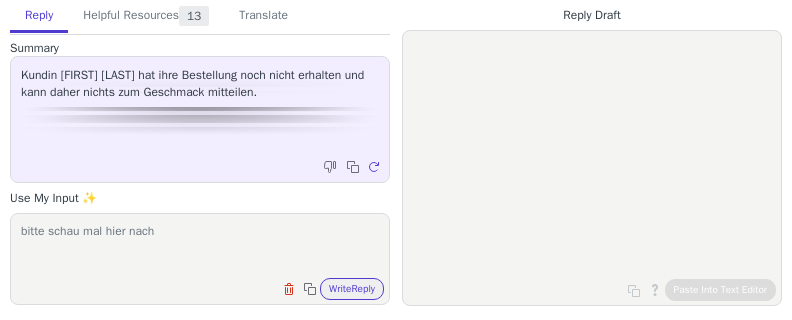 scroll, scrollTop: 15, scrollLeft: 0, axis: vertical 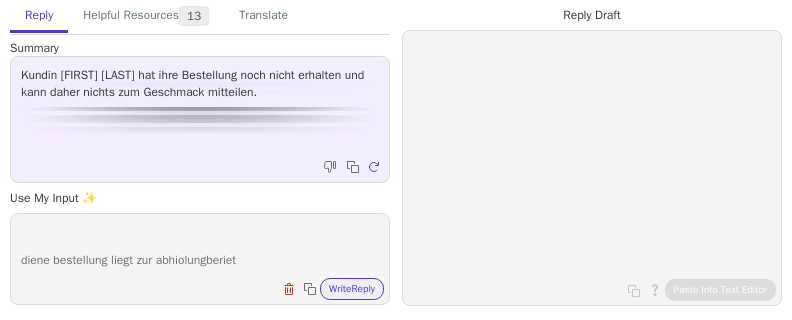 paste on "[TRACKING_NUMBER], https://nolp.dhl.de/nextt-online-public/set_identcodes.do?idc=[TRACKING_NUMBER]" 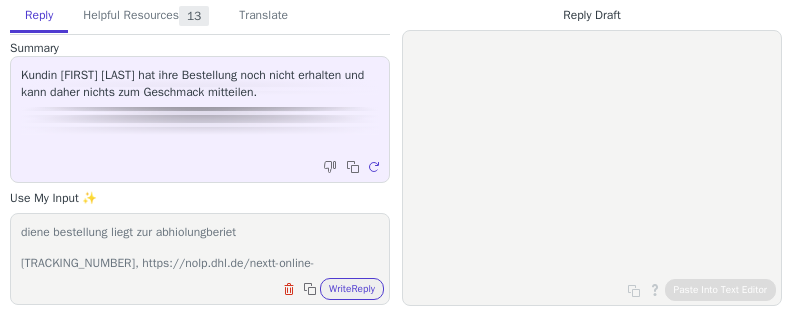 scroll, scrollTop: 60, scrollLeft: 0, axis: vertical 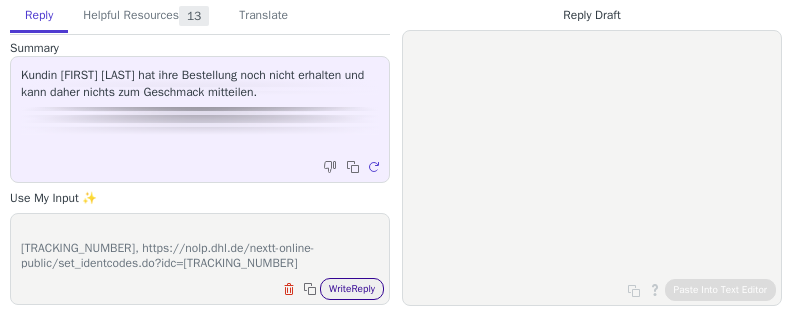 type on "bitte schau mal hier nach
diene bestellung liegt zur abhiolungberiet
[TRACKING_NUMBER], https://nolp.dhl.de/nextt-online-public/set_identcodes.do?idc=[TRACKING_NUMBER]" 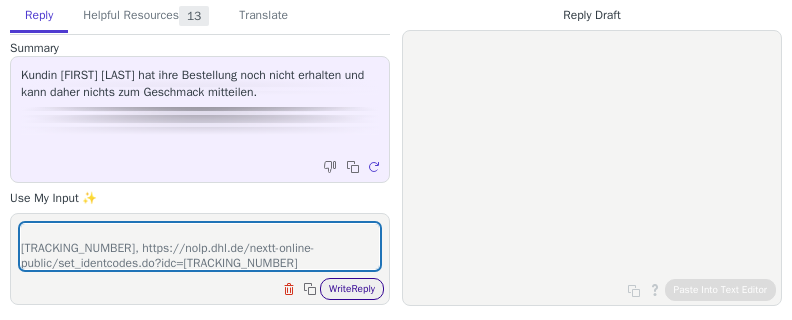 click on "Write  Reply" at bounding box center [352, 289] 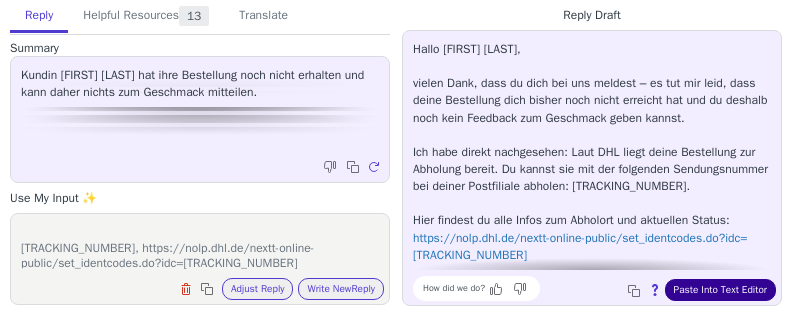 click on "Paste Into Text Editor" at bounding box center [720, 290] 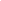 scroll, scrollTop: 0, scrollLeft: 0, axis: both 